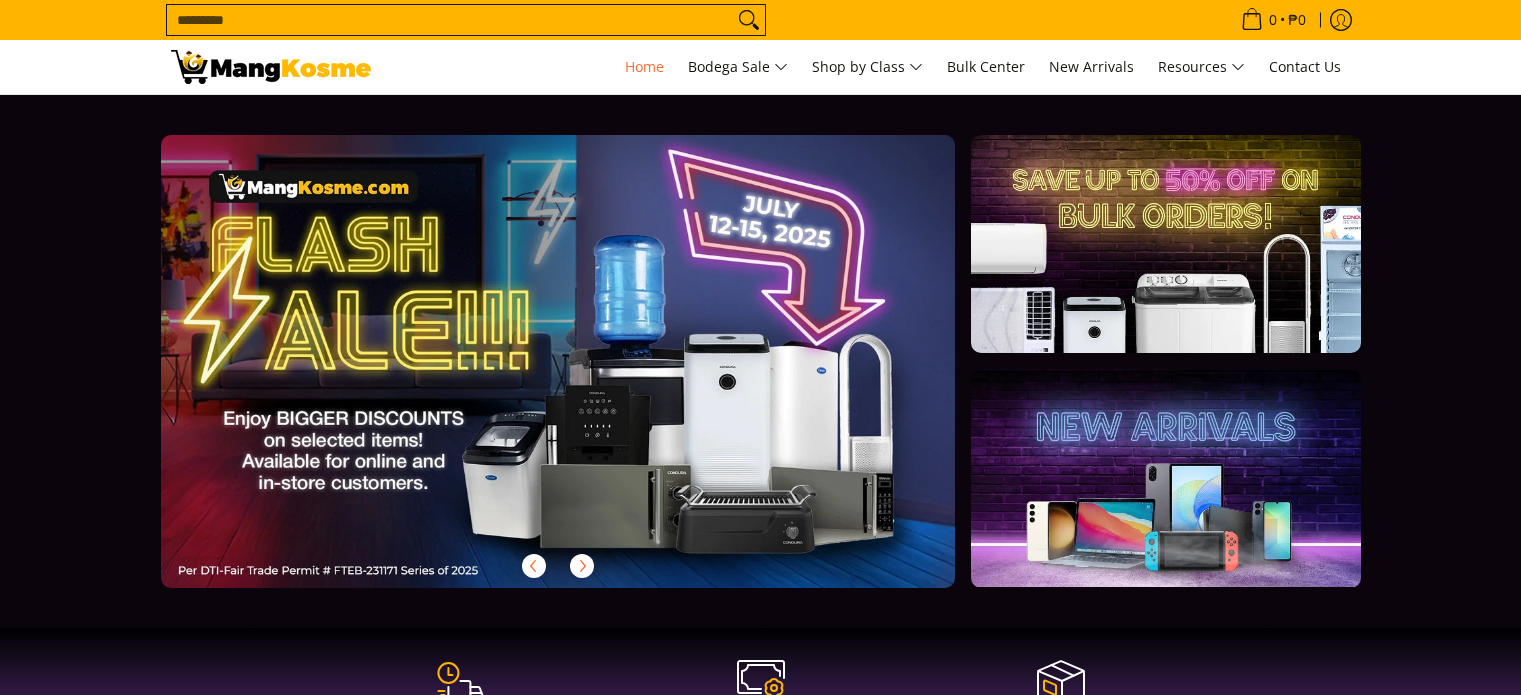 scroll, scrollTop: 0, scrollLeft: 0, axis: both 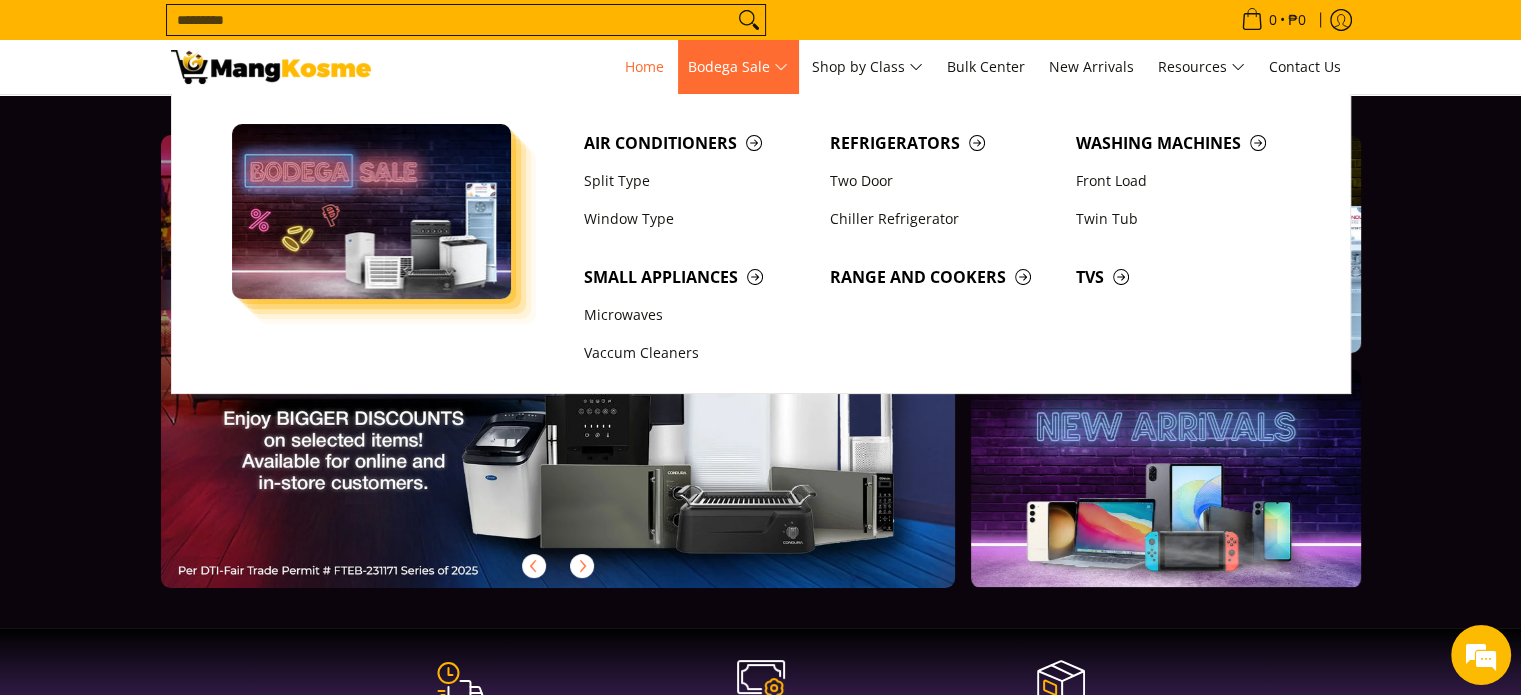click on "Bodega Sale" at bounding box center (738, 67) 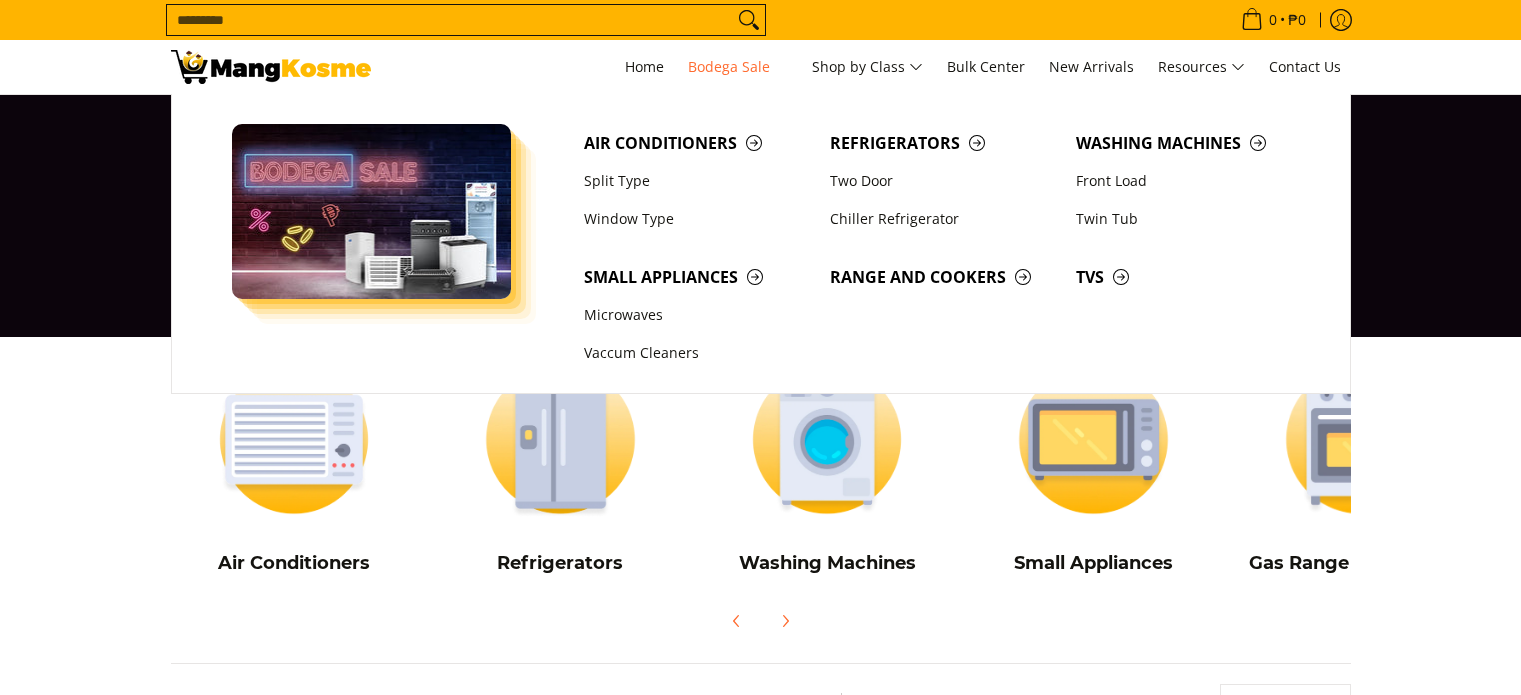 scroll, scrollTop: 0, scrollLeft: 0, axis: both 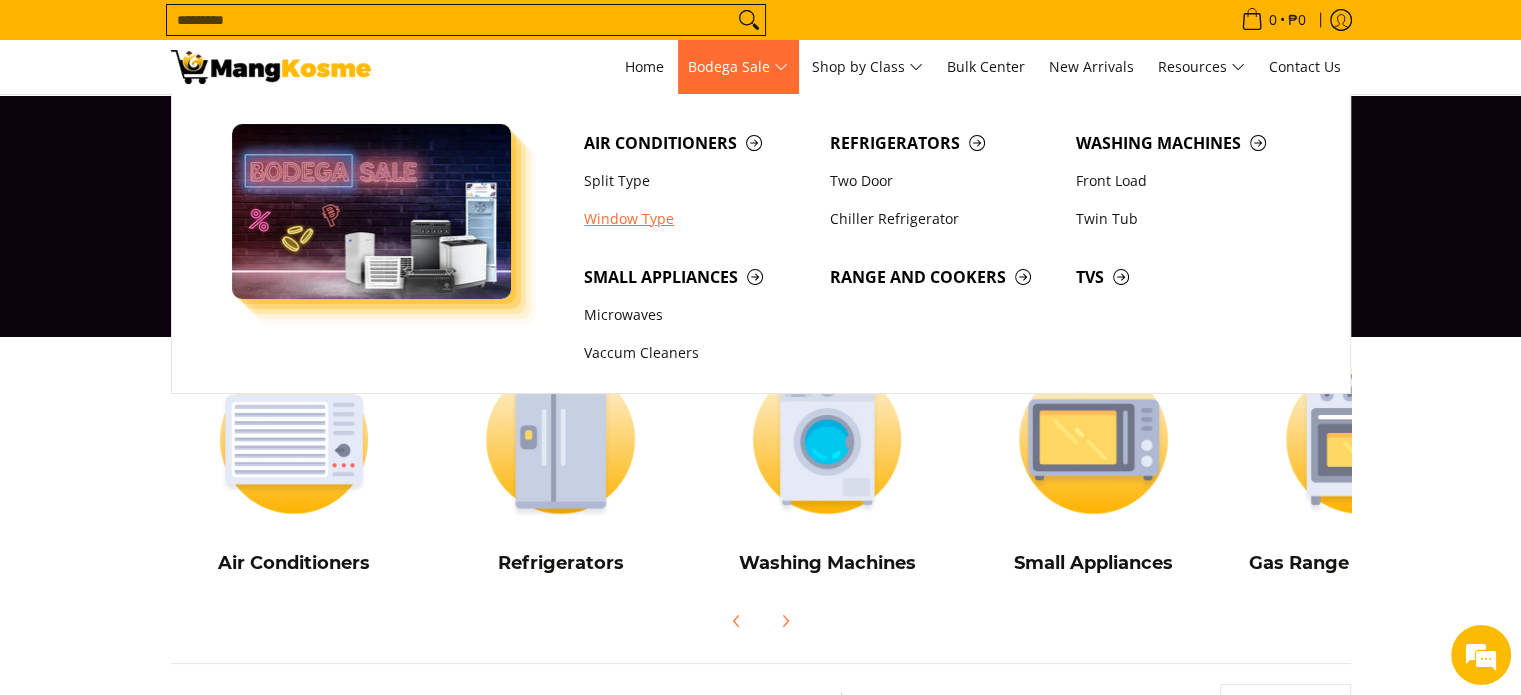 click on "Window Type" at bounding box center (697, 219) 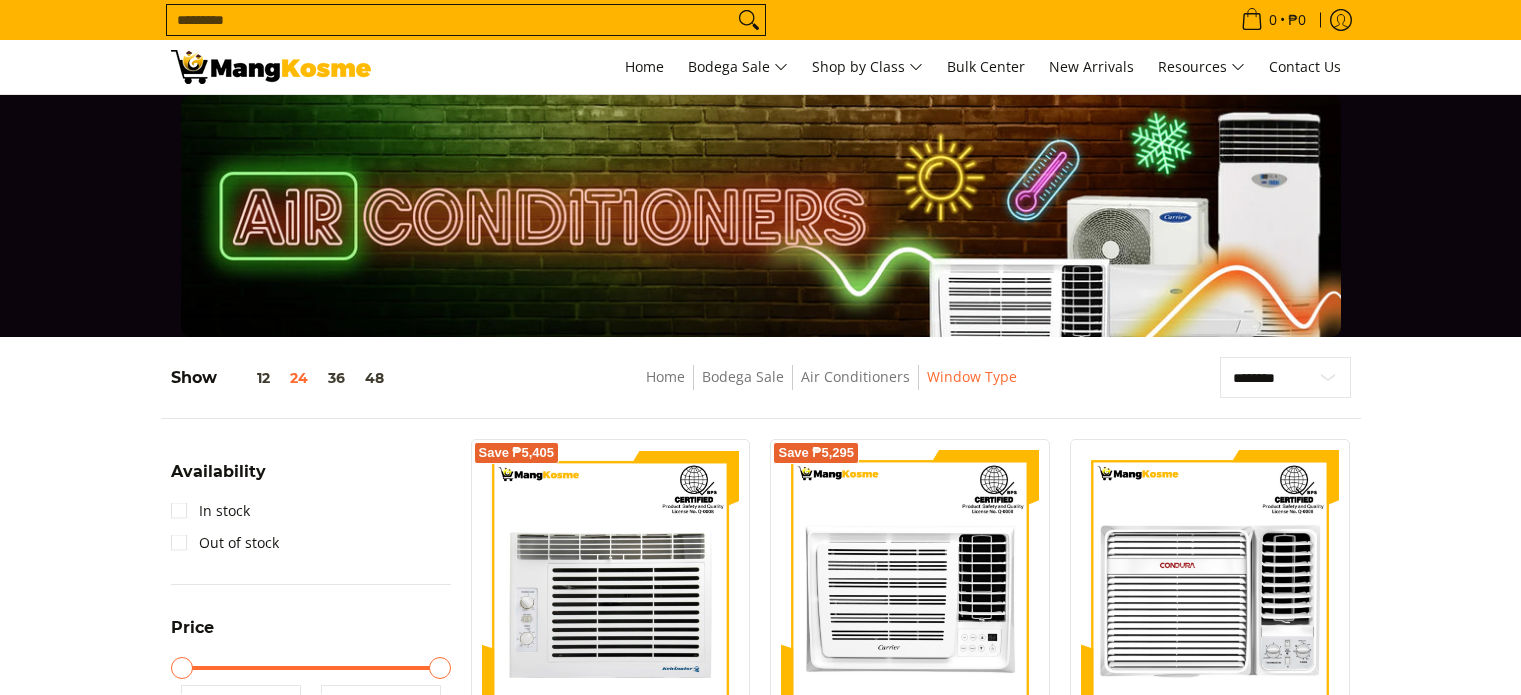 scroll, scrollTop: 0, scrollLeft: 0, axis: both 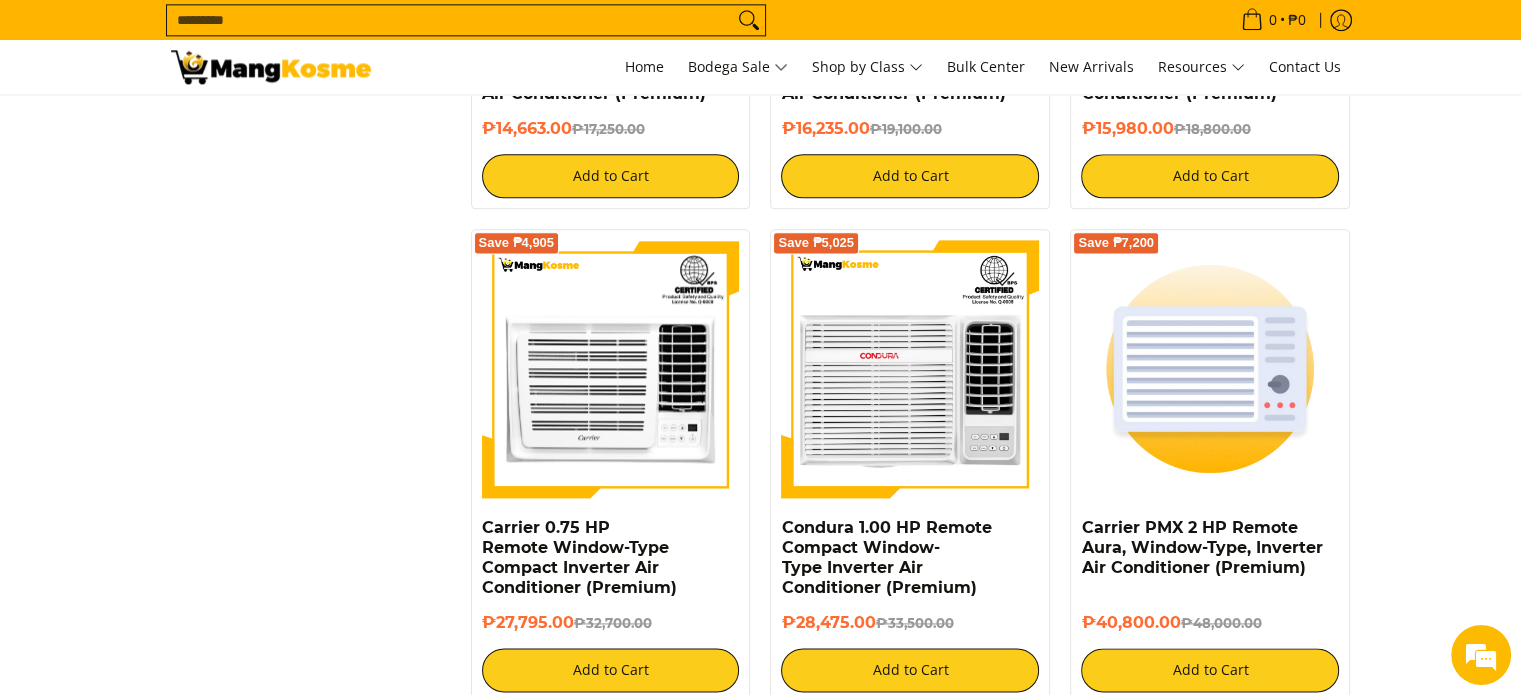 click on "Search..." at bounding box center (450, 20) 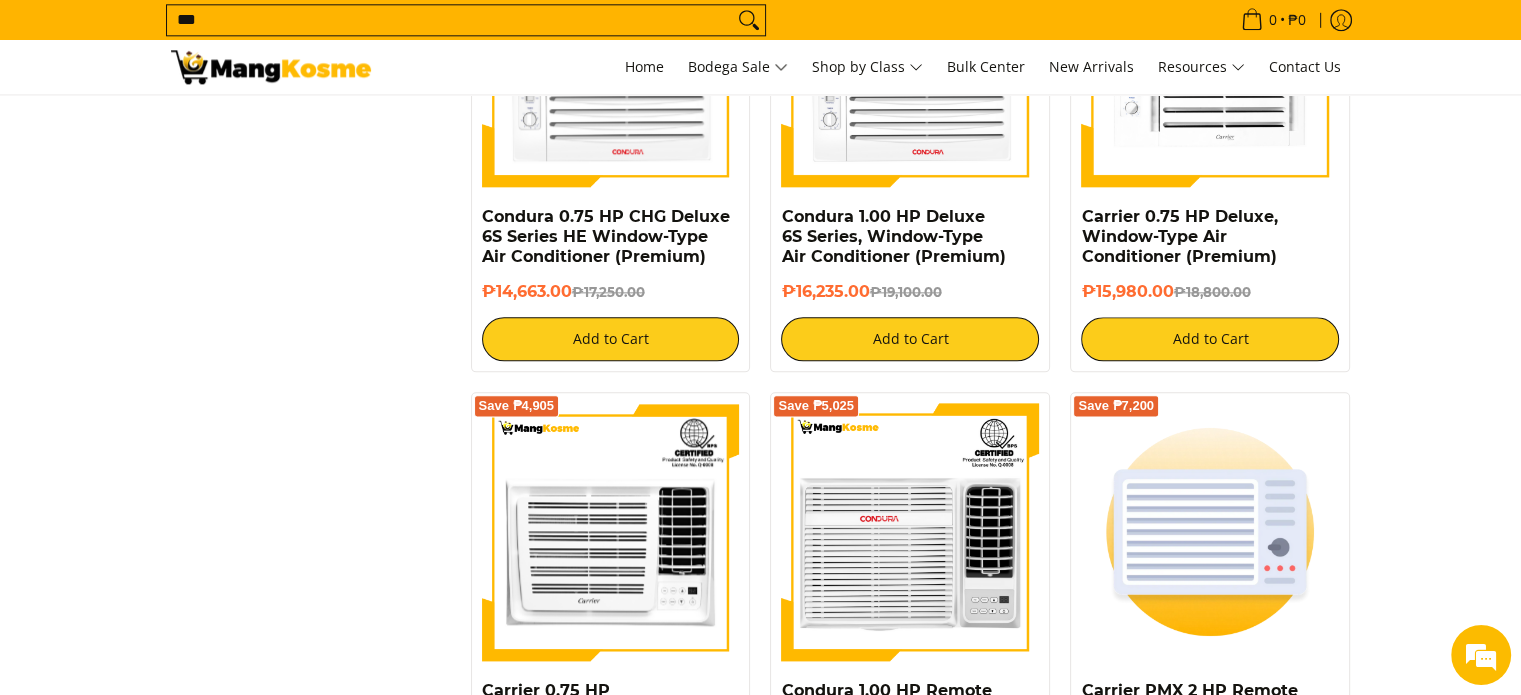scroll, scrollTop: 2364, scrollLeft: 0, axis: vertical 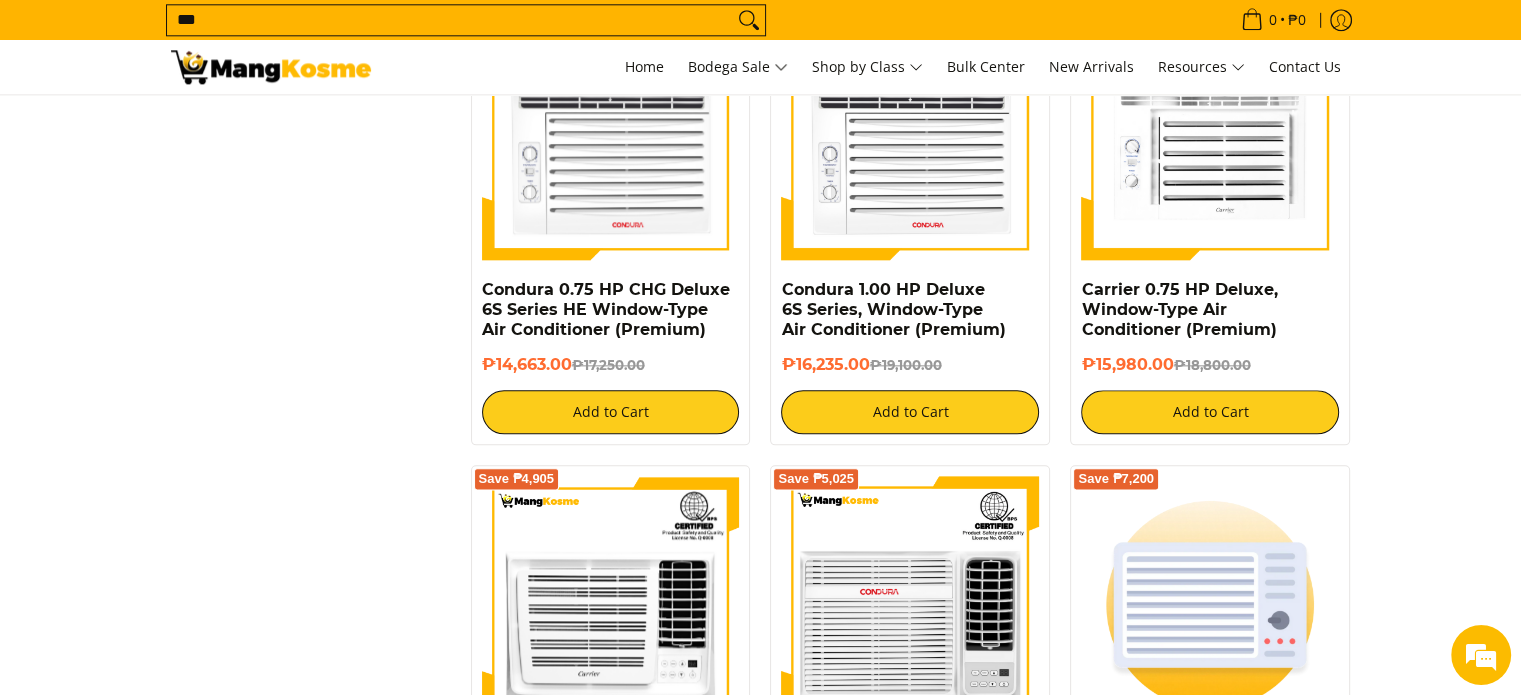 type on "***" 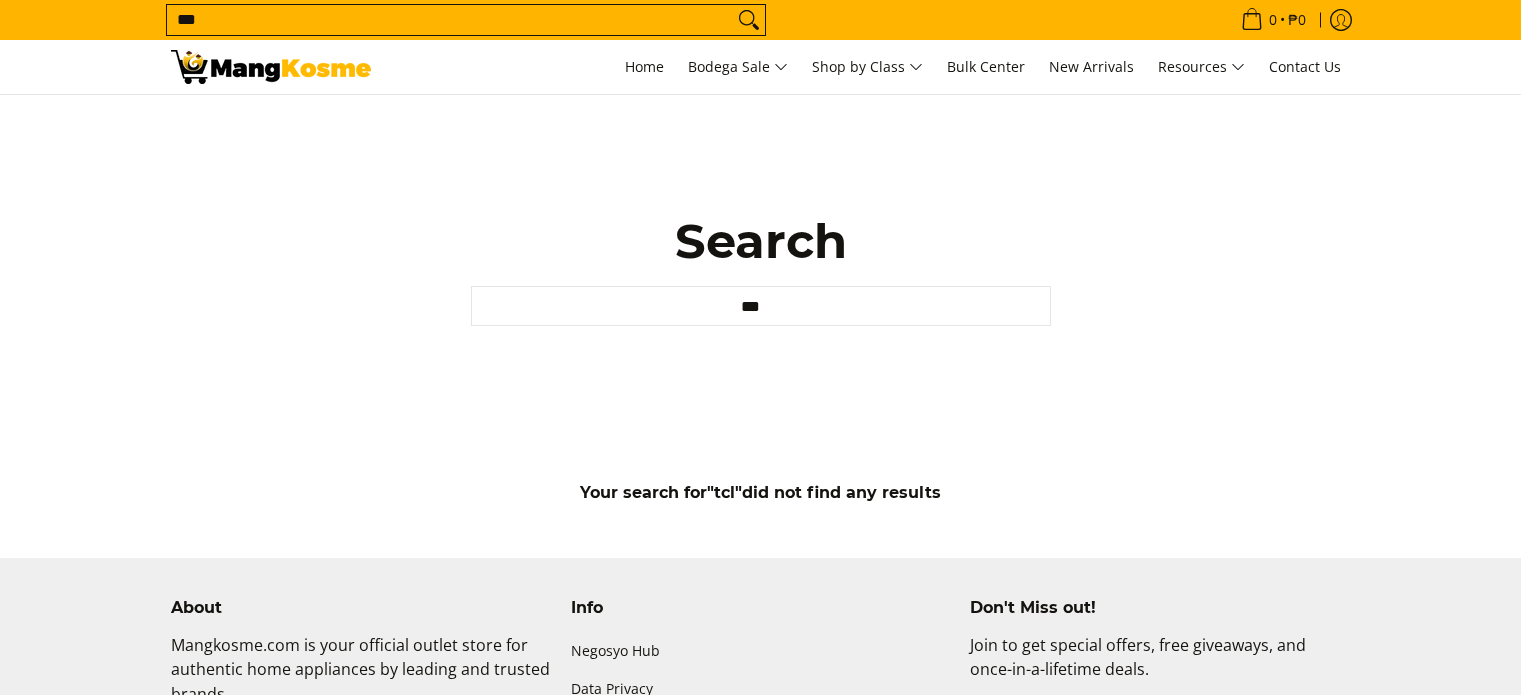 scroll, scrollTop: 0, scrollLeft: 0, axis: both 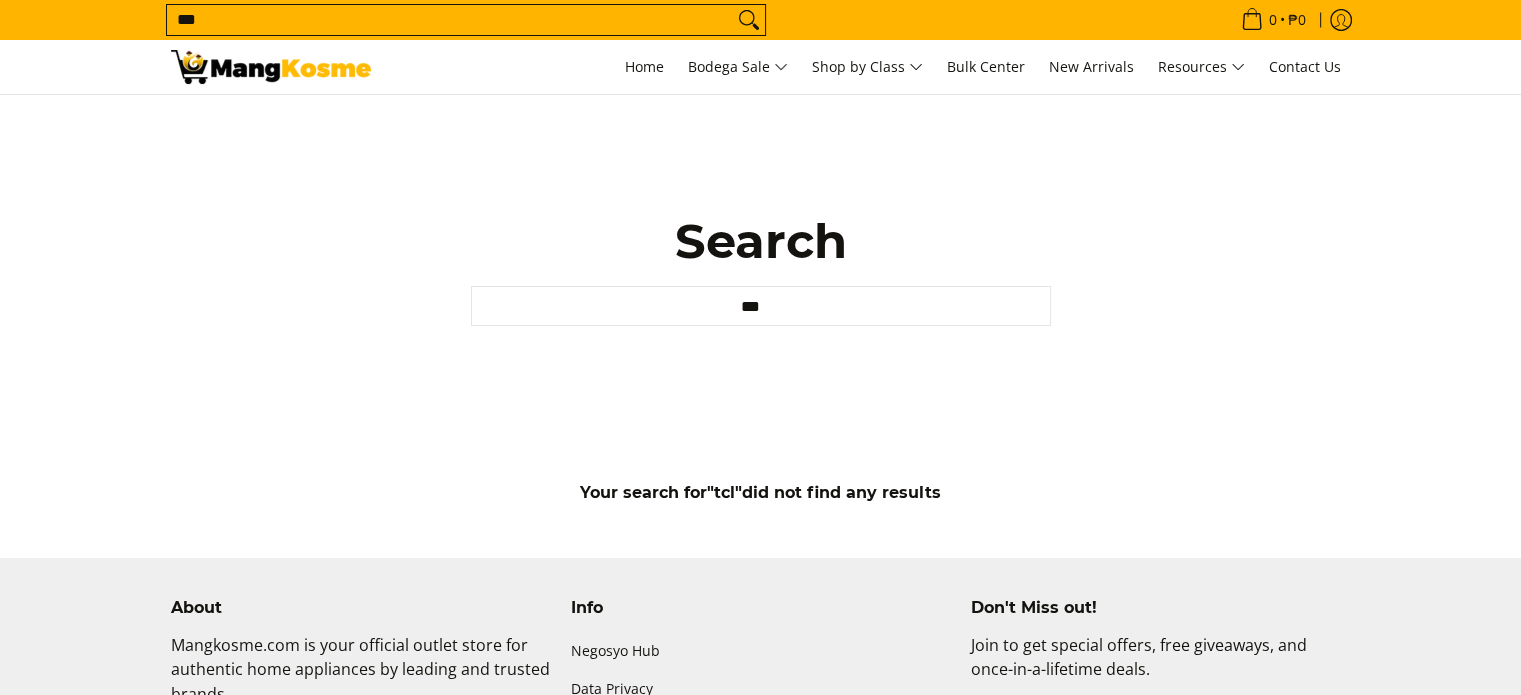 click on "0
Log in
Create an Account
Search...
***
Home" at bounding box center [871, 67] 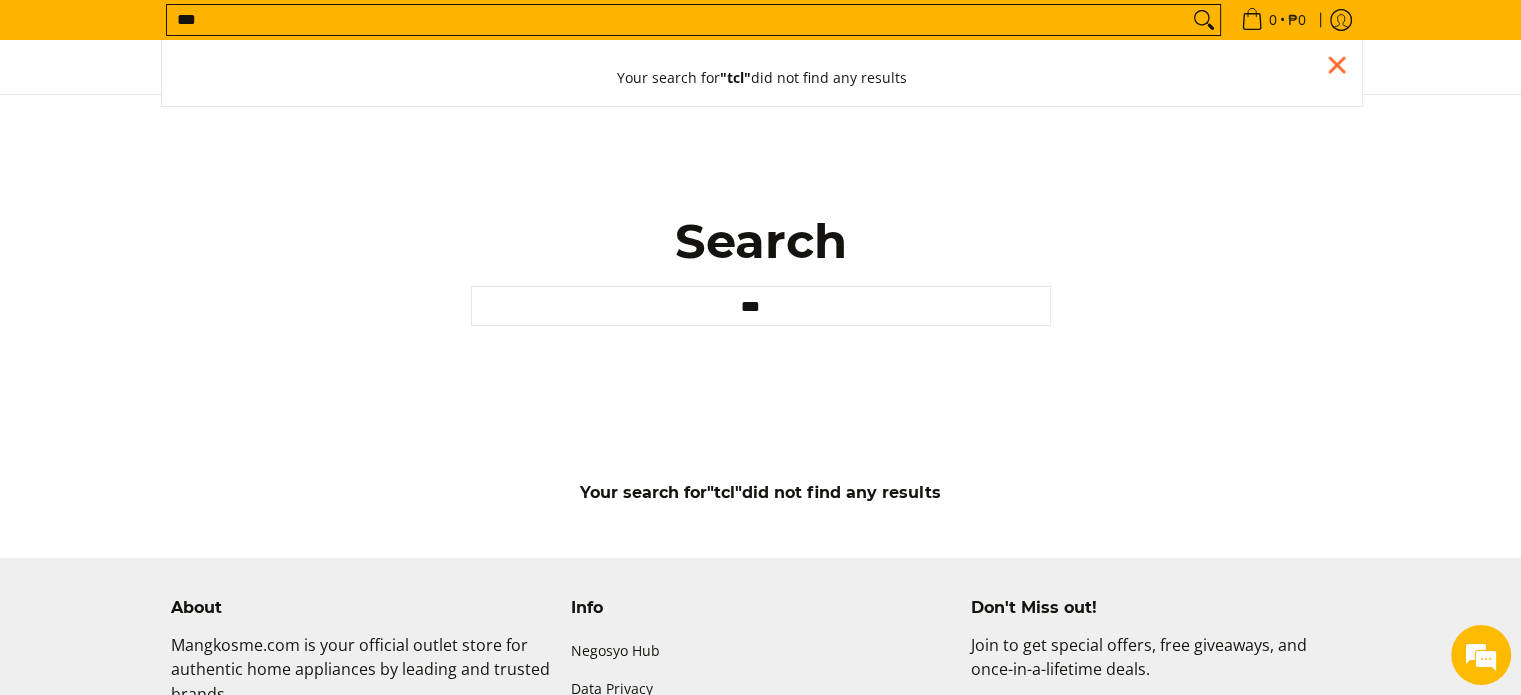 type on "***" 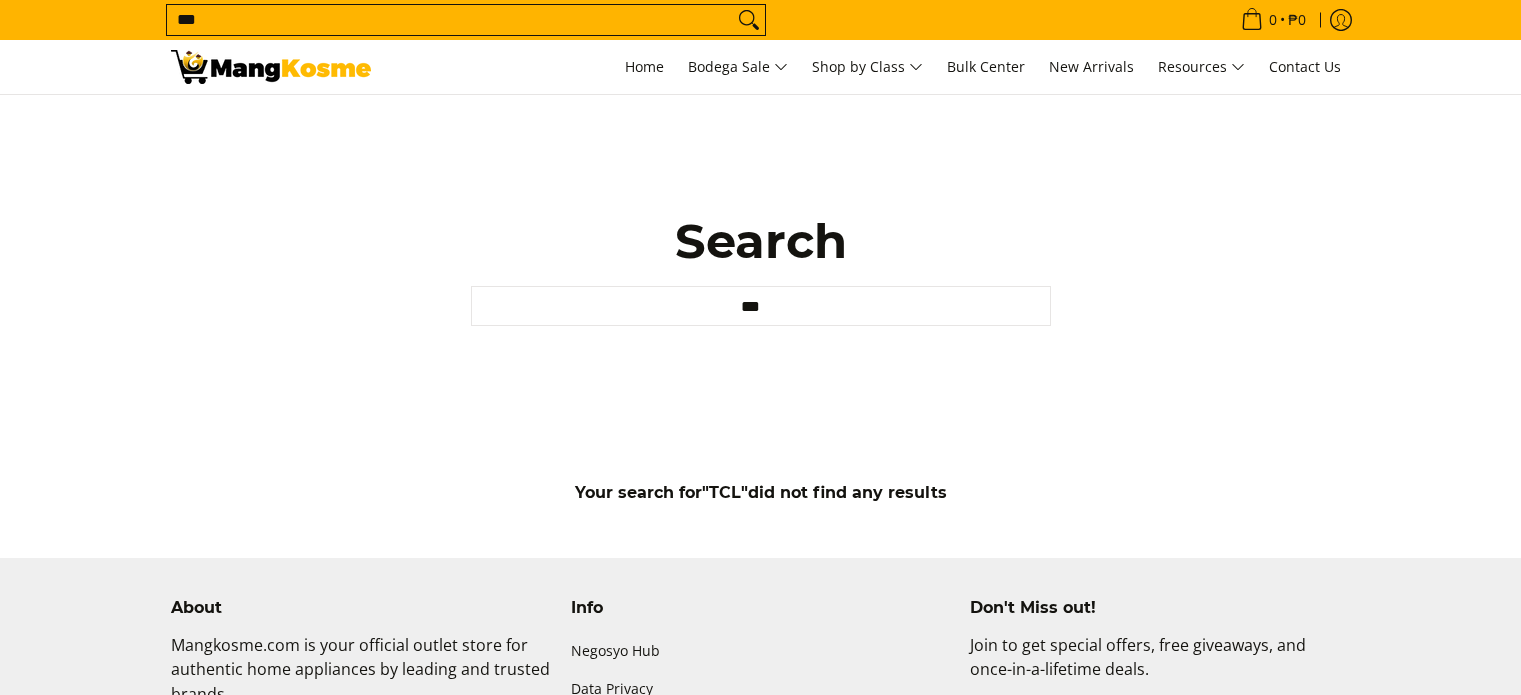 scroll, scrollTop: 0, scrollLeft: 0, axis: both 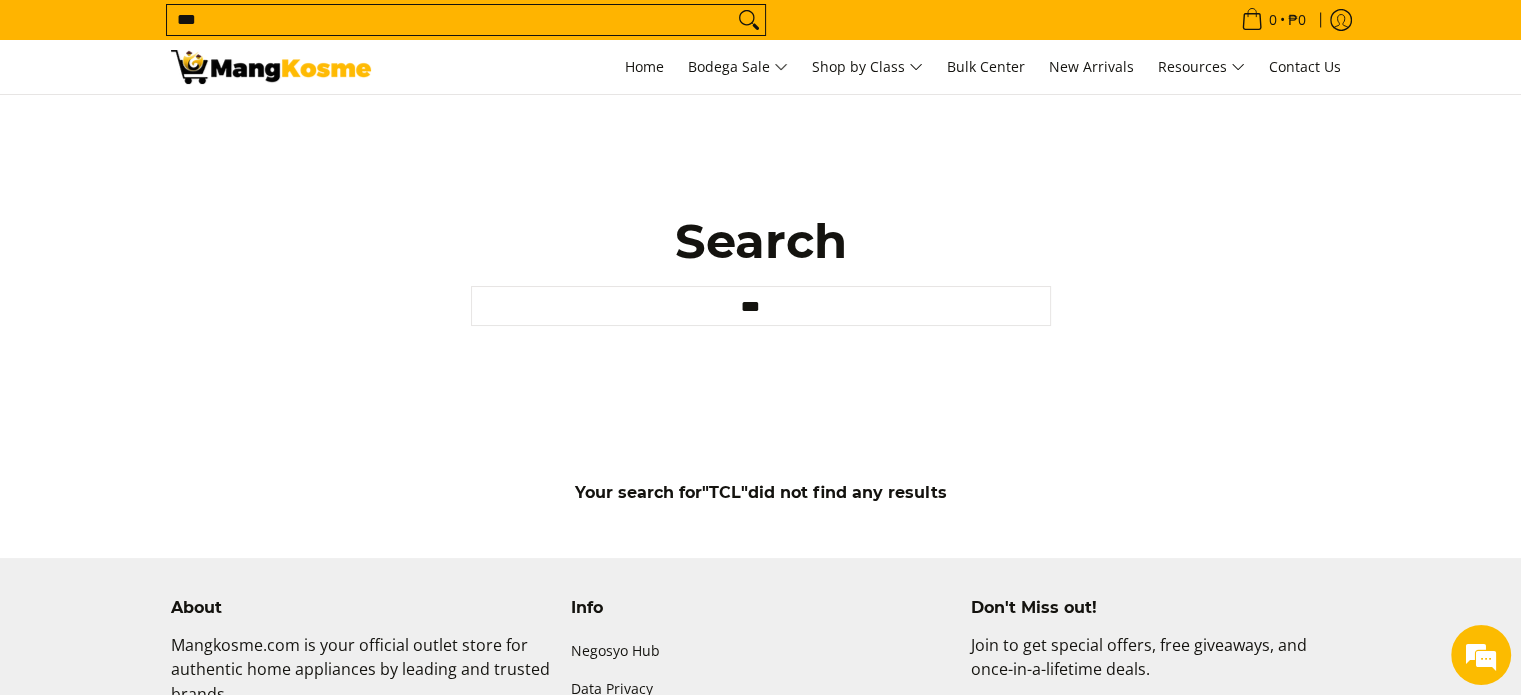 click on "***" at bounding box center (450, 20) 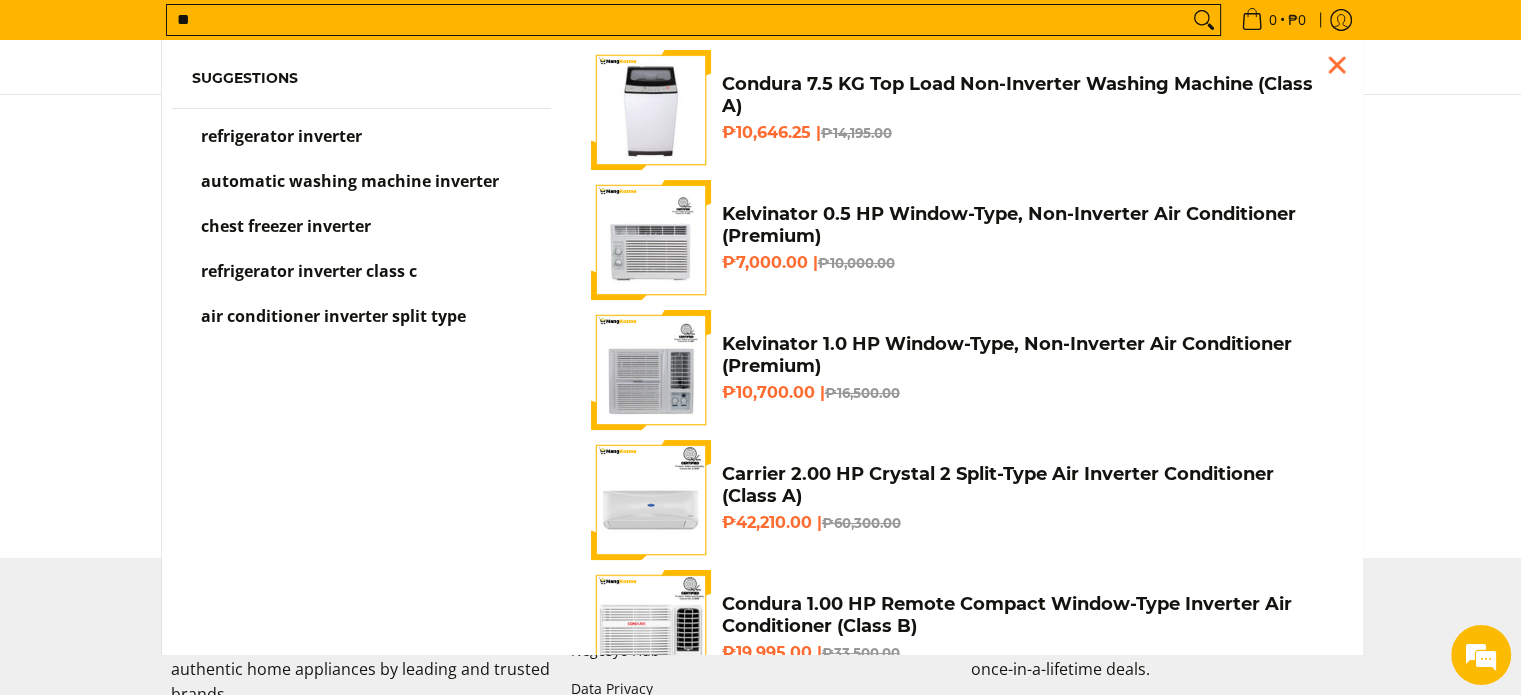 type on "*" 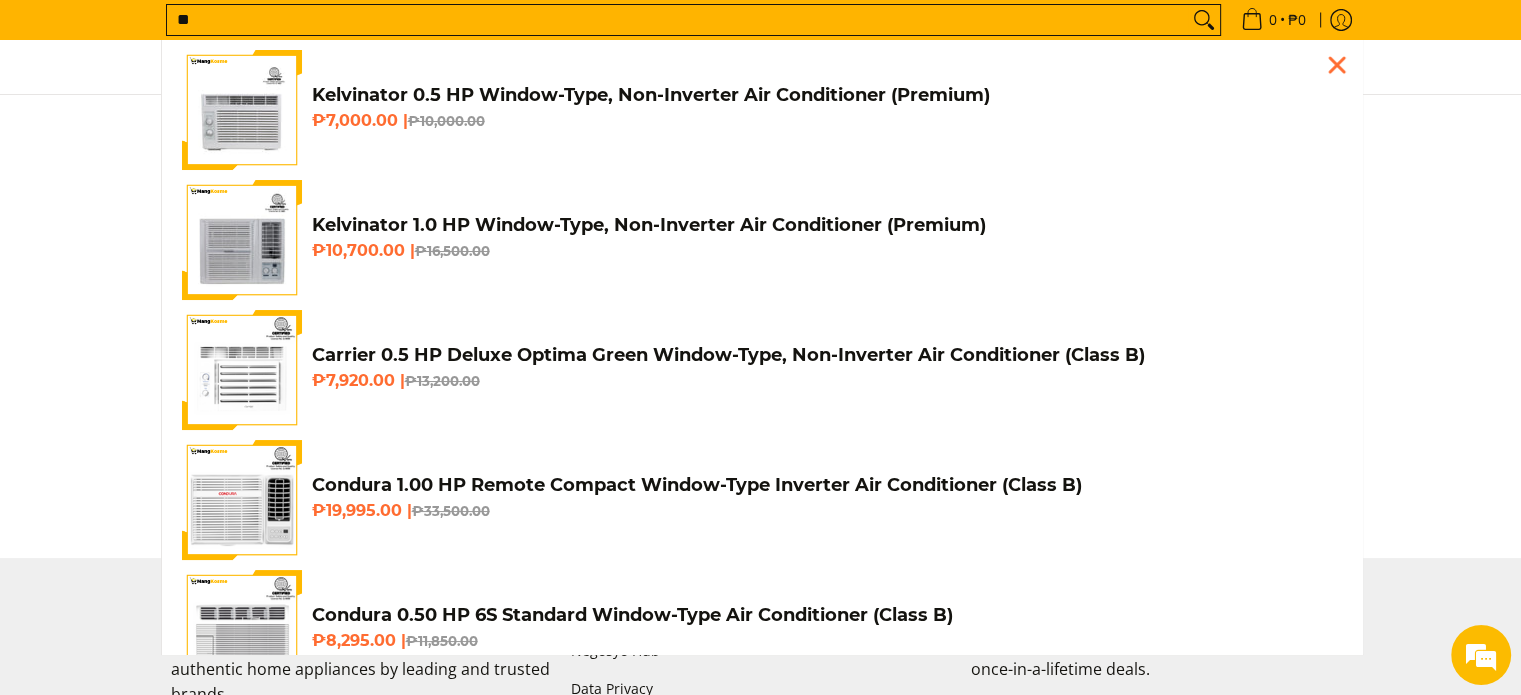 type on "*" 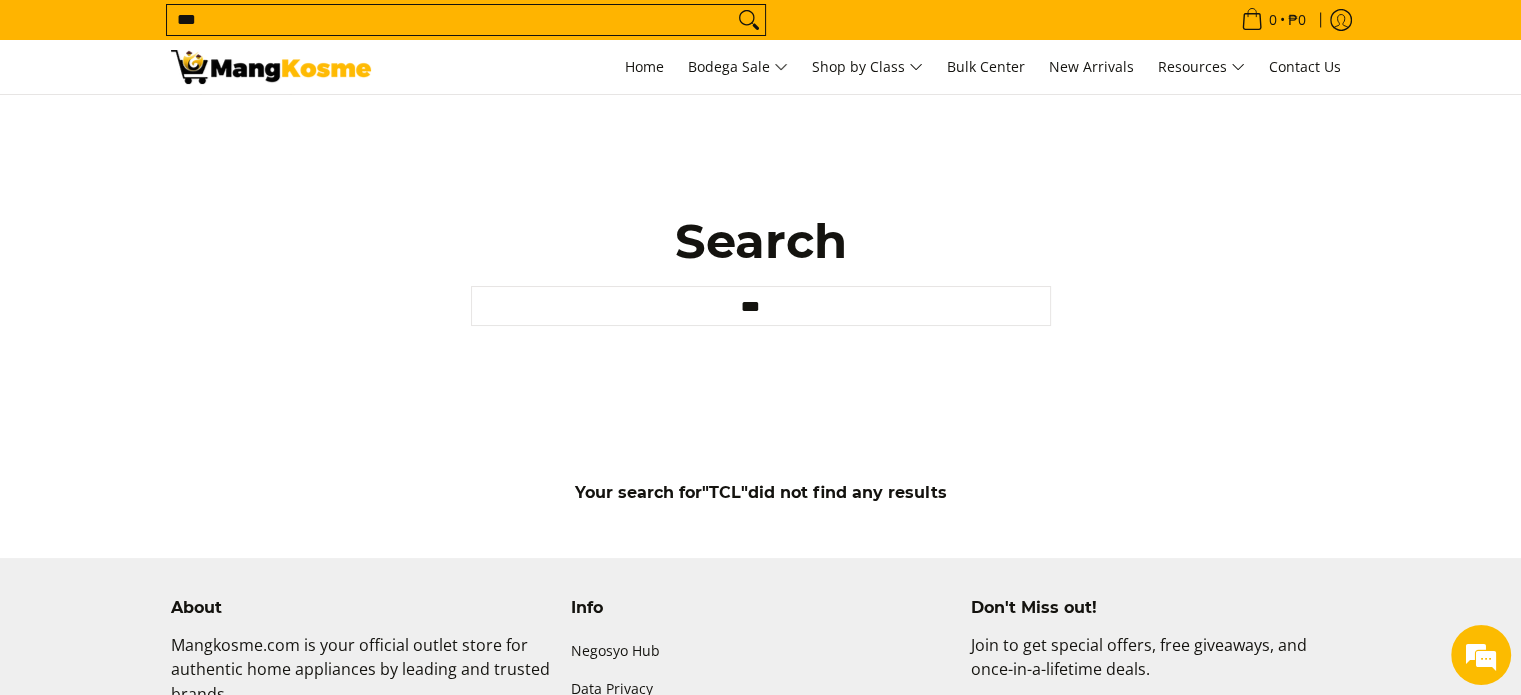 scroll, scrollTop: 0, scrollLeft: 0, axis: both 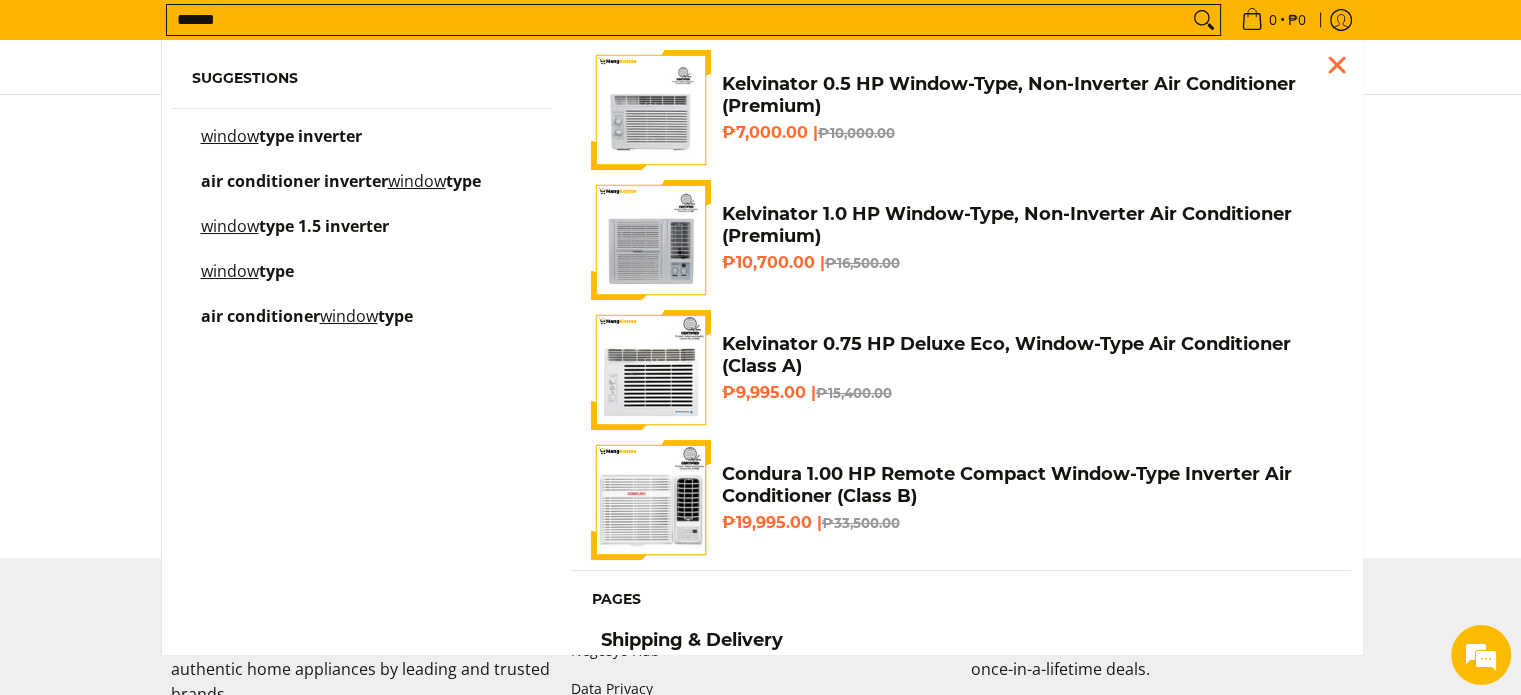 type on "******" 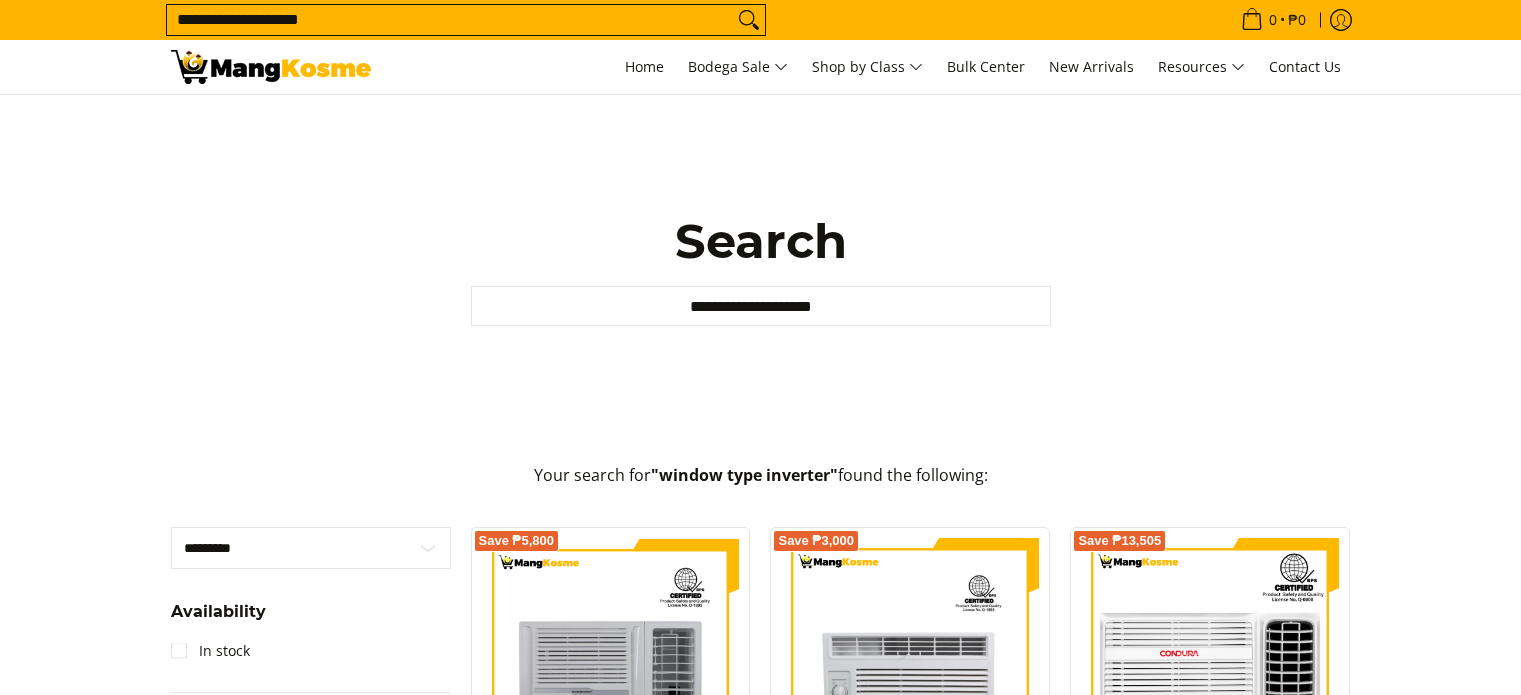 scroll, scrollTop: 0, scrollLeft: 0, axis: both 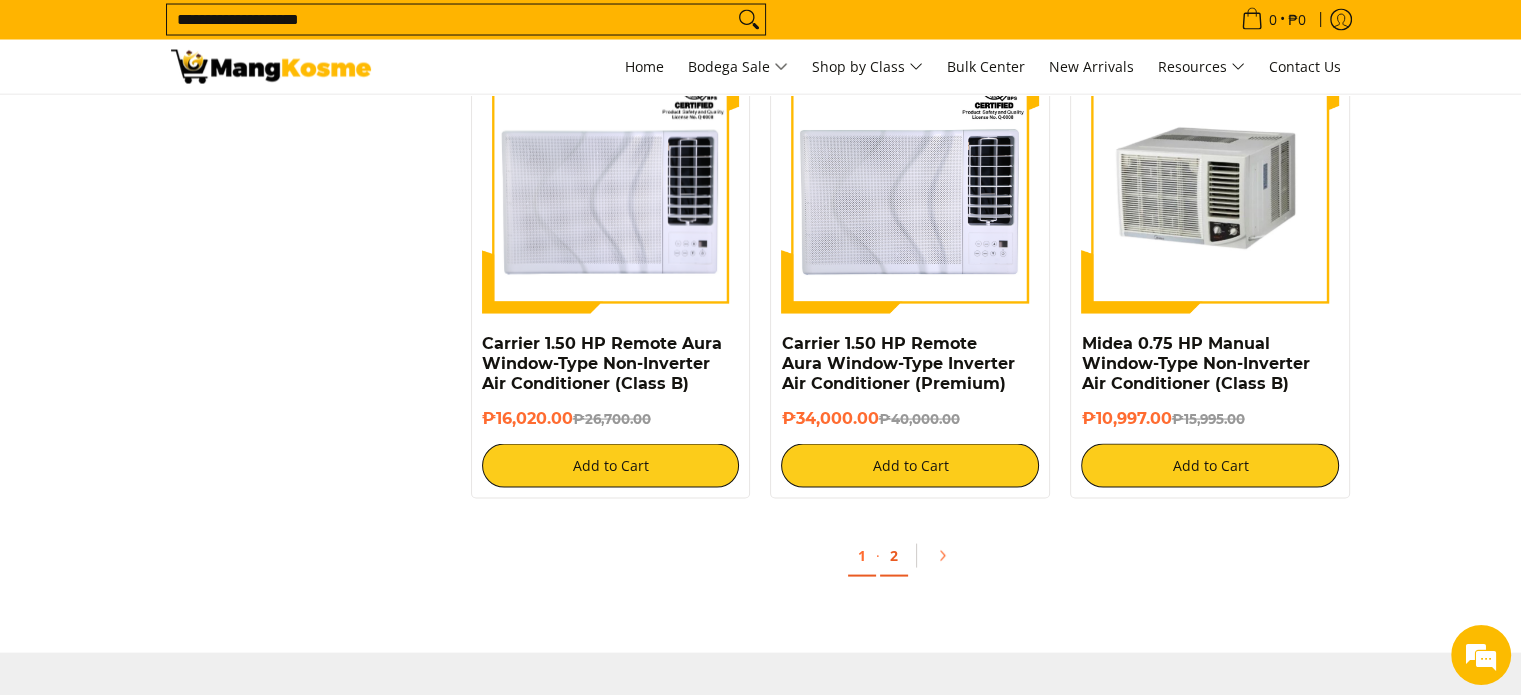 click on "2" at bounding box center (894, 556) 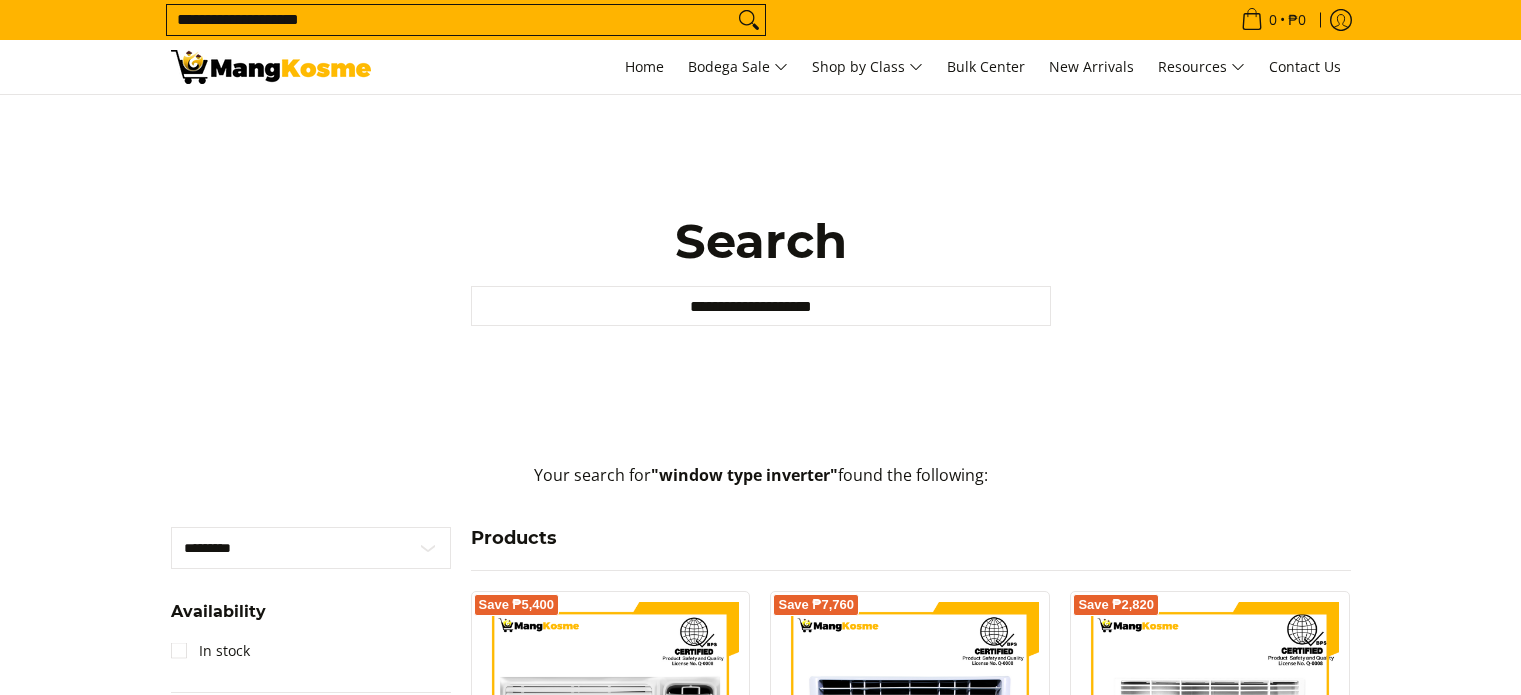 scroll, scrollTop: 0, scrollLeft: 0, axis: both 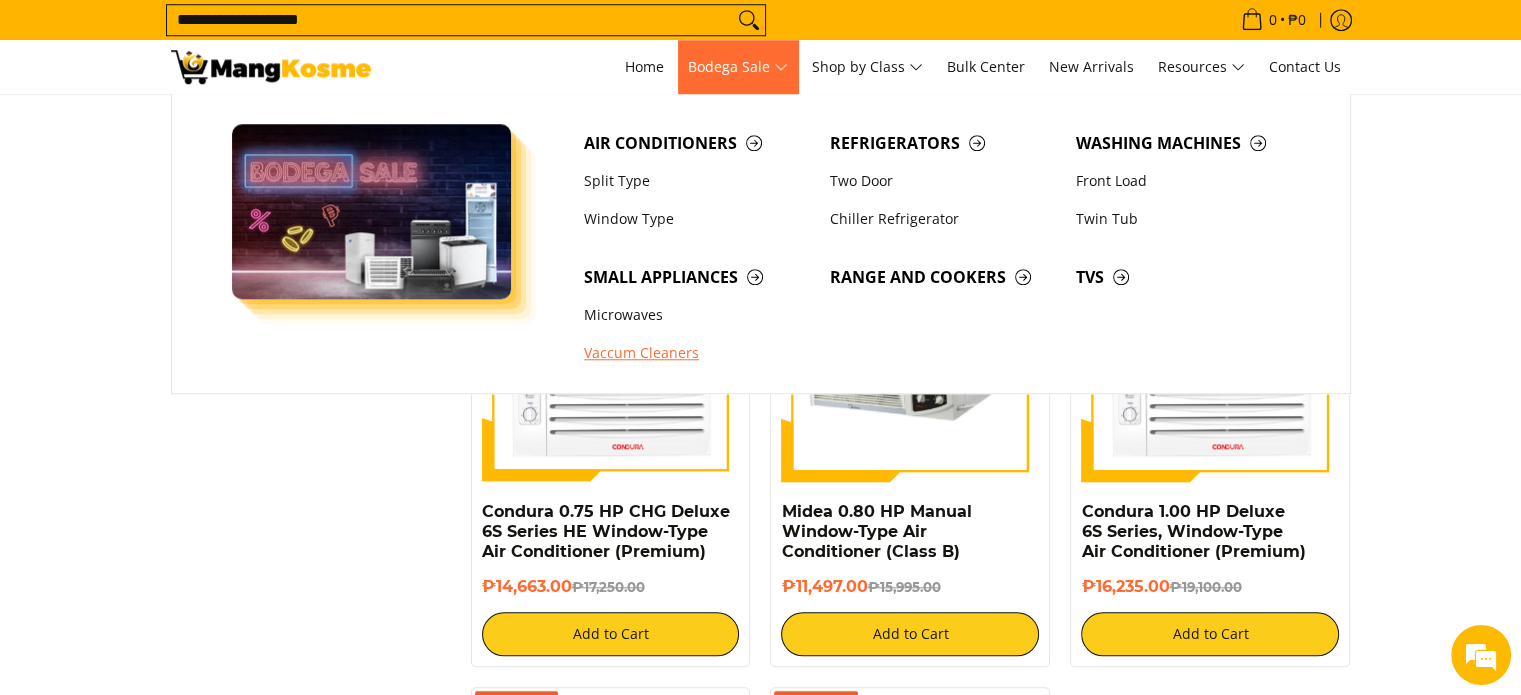 click on "Vaccum Cleaners" at bounding box center [697, 354] 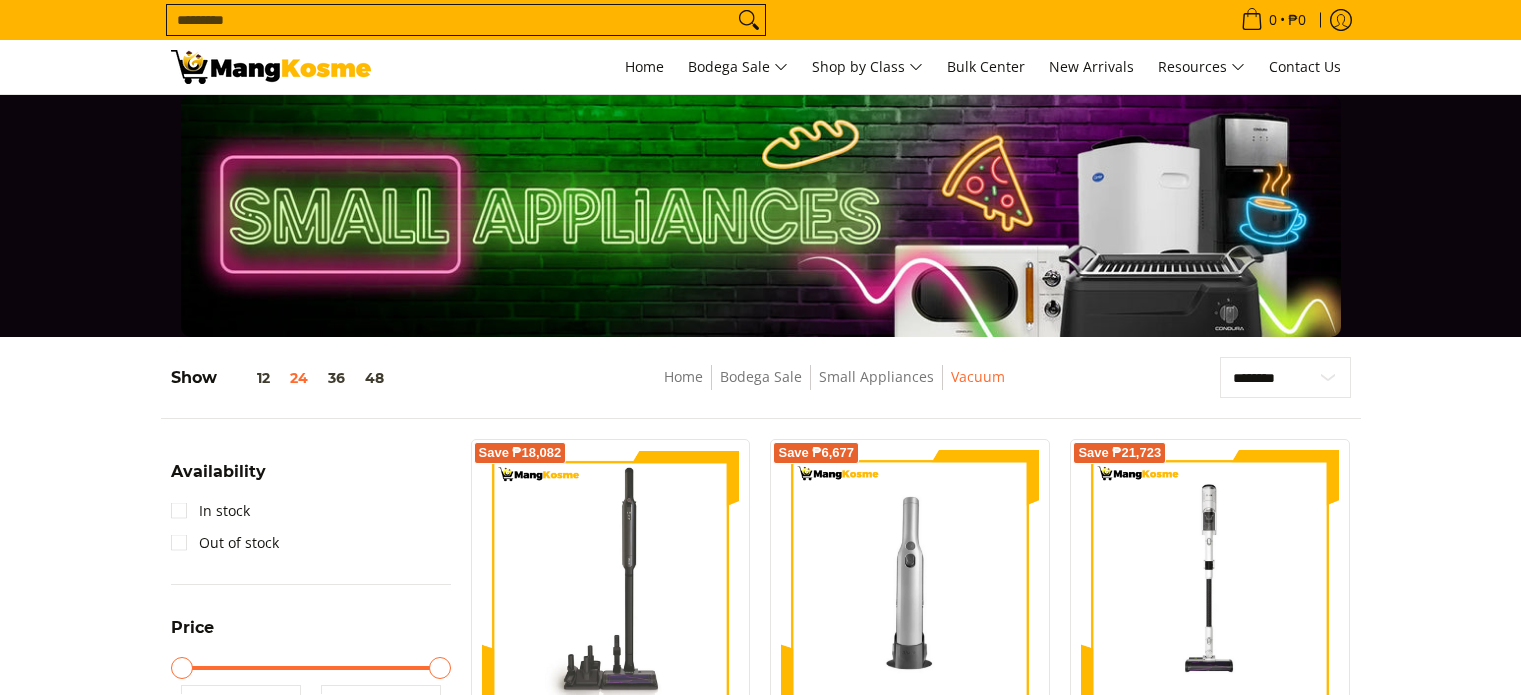 scroll, scrollTop: 0, scrollLeft: 0, axis: both 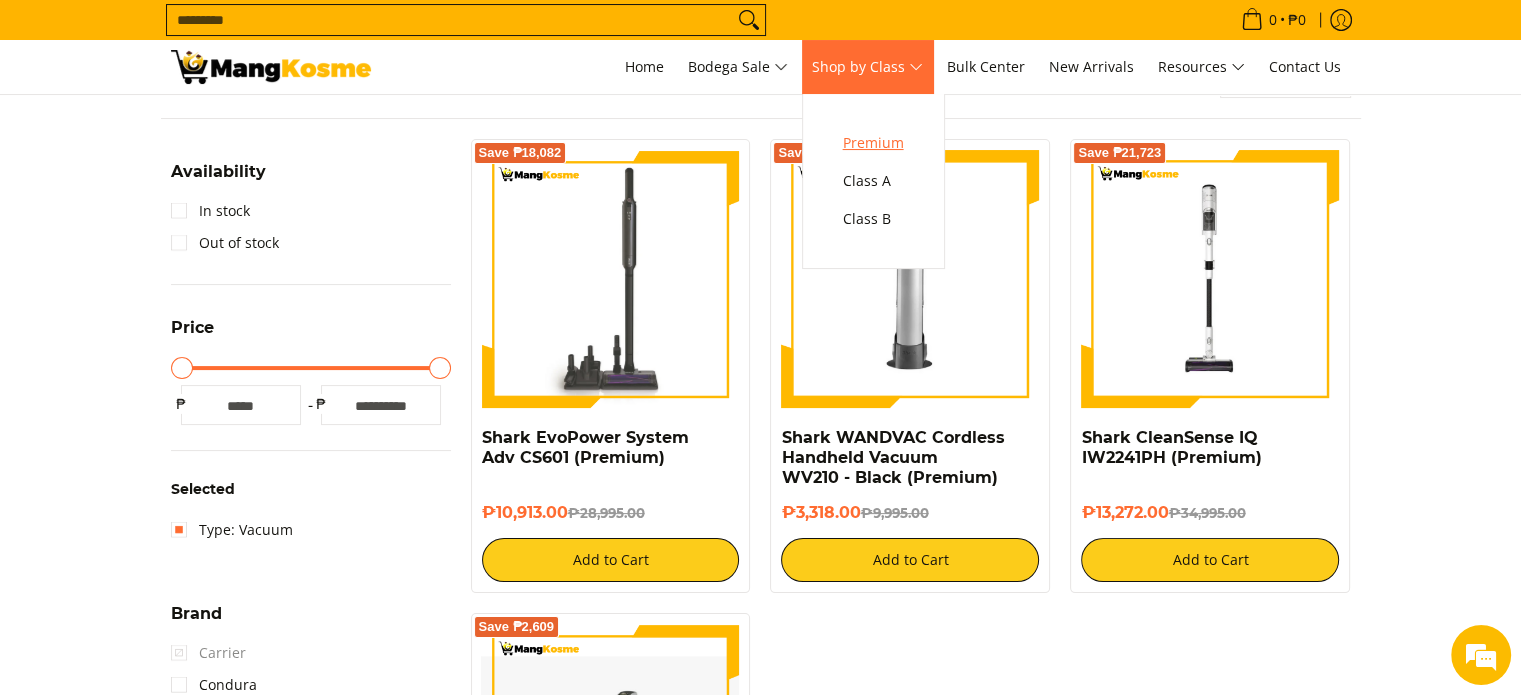 click on "Premium" at bounding box center (873, 143) 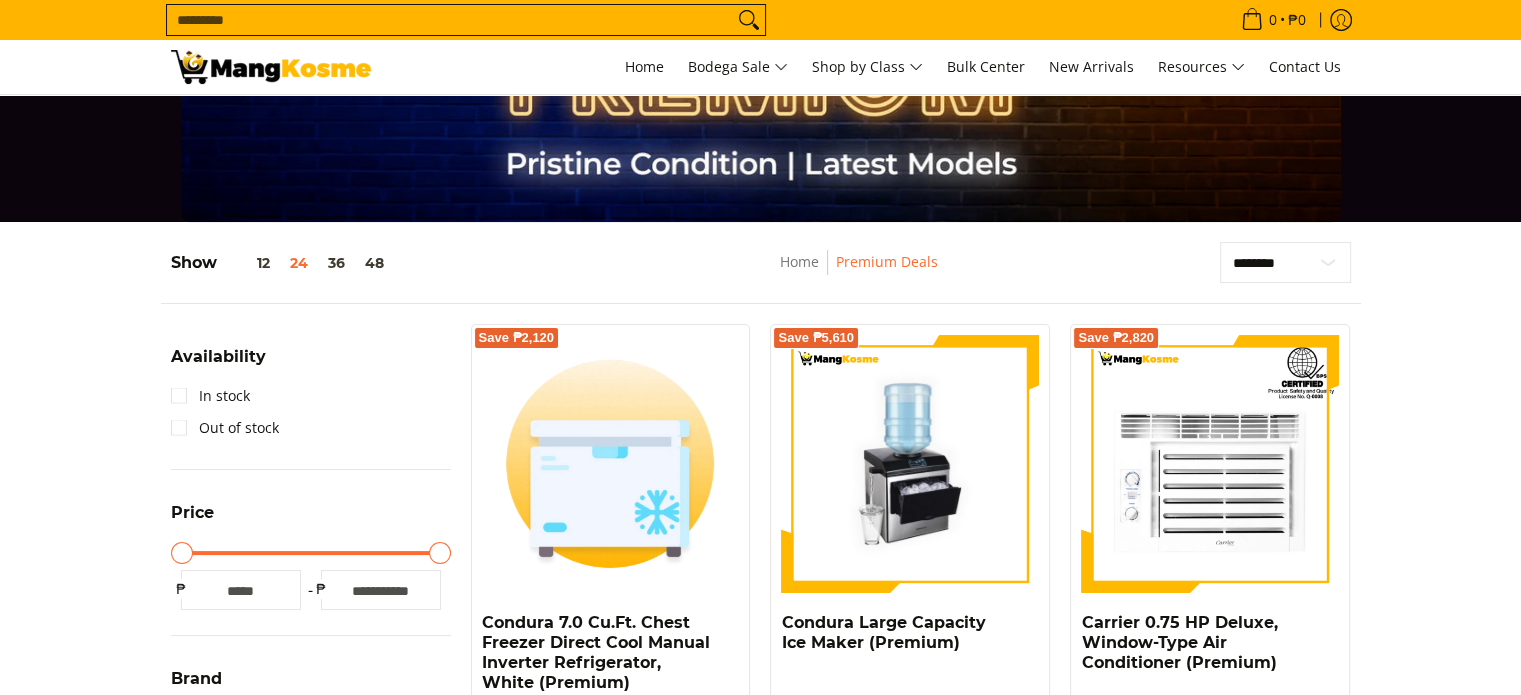 scroll, scrollTop: 300, scrollLeft: 0, axis: vertical 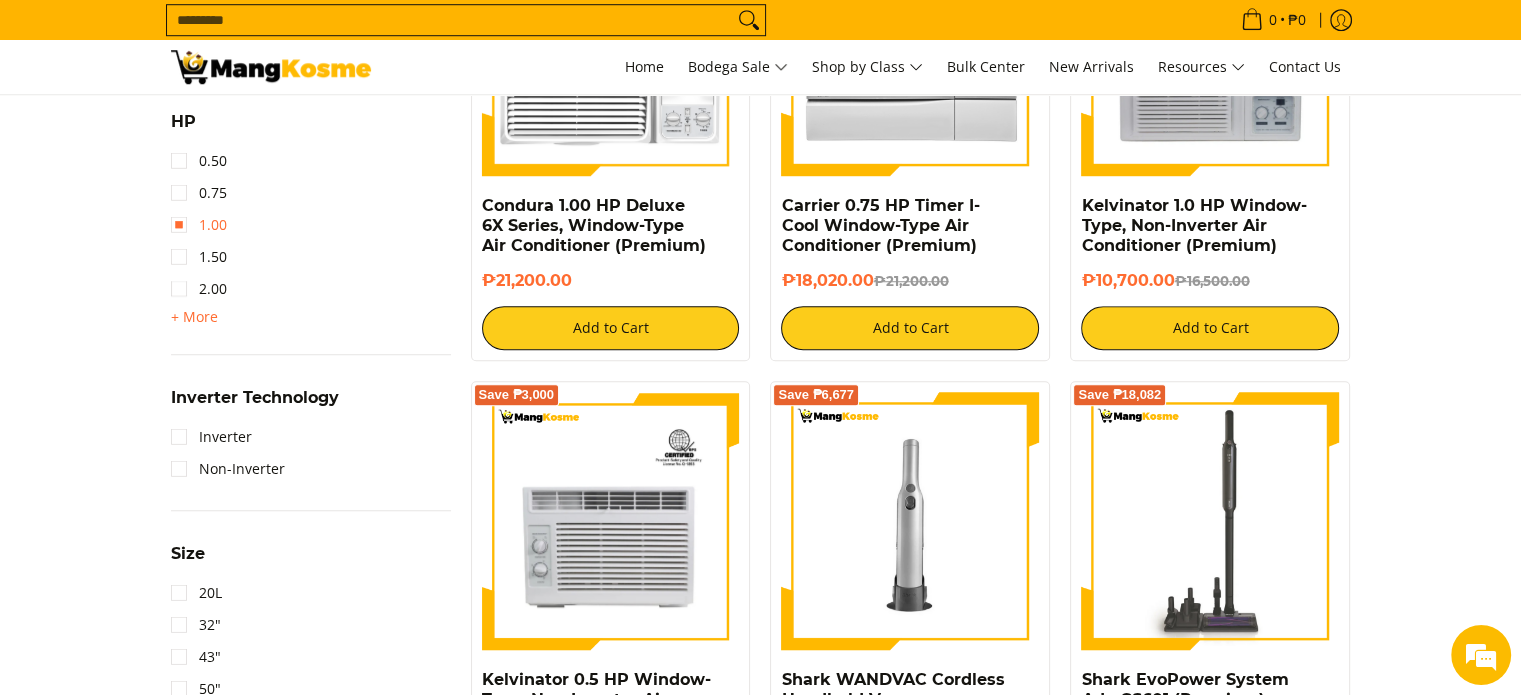 click on "1.00" at bounding box center [199, 225] 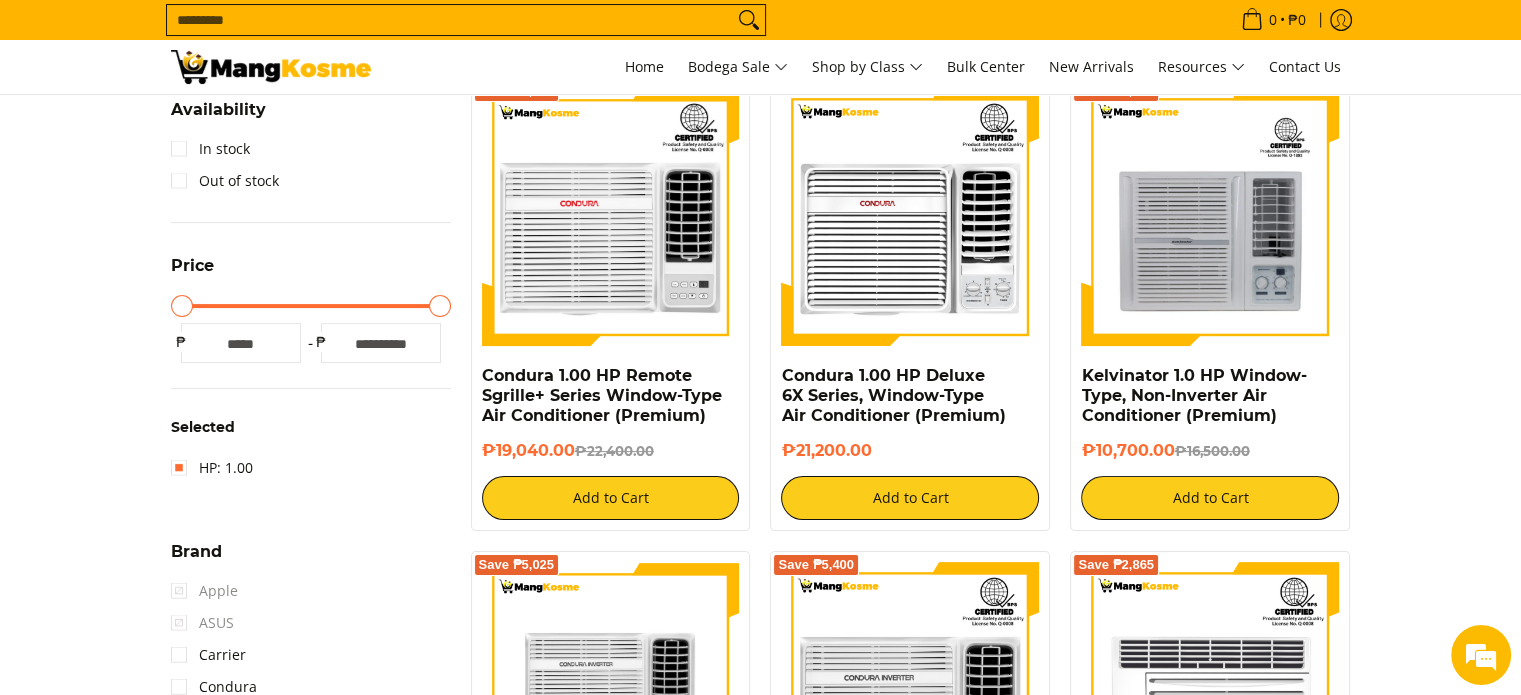 scroll, scrollTop: 361, scrollLeft: 0, axis: vertical 